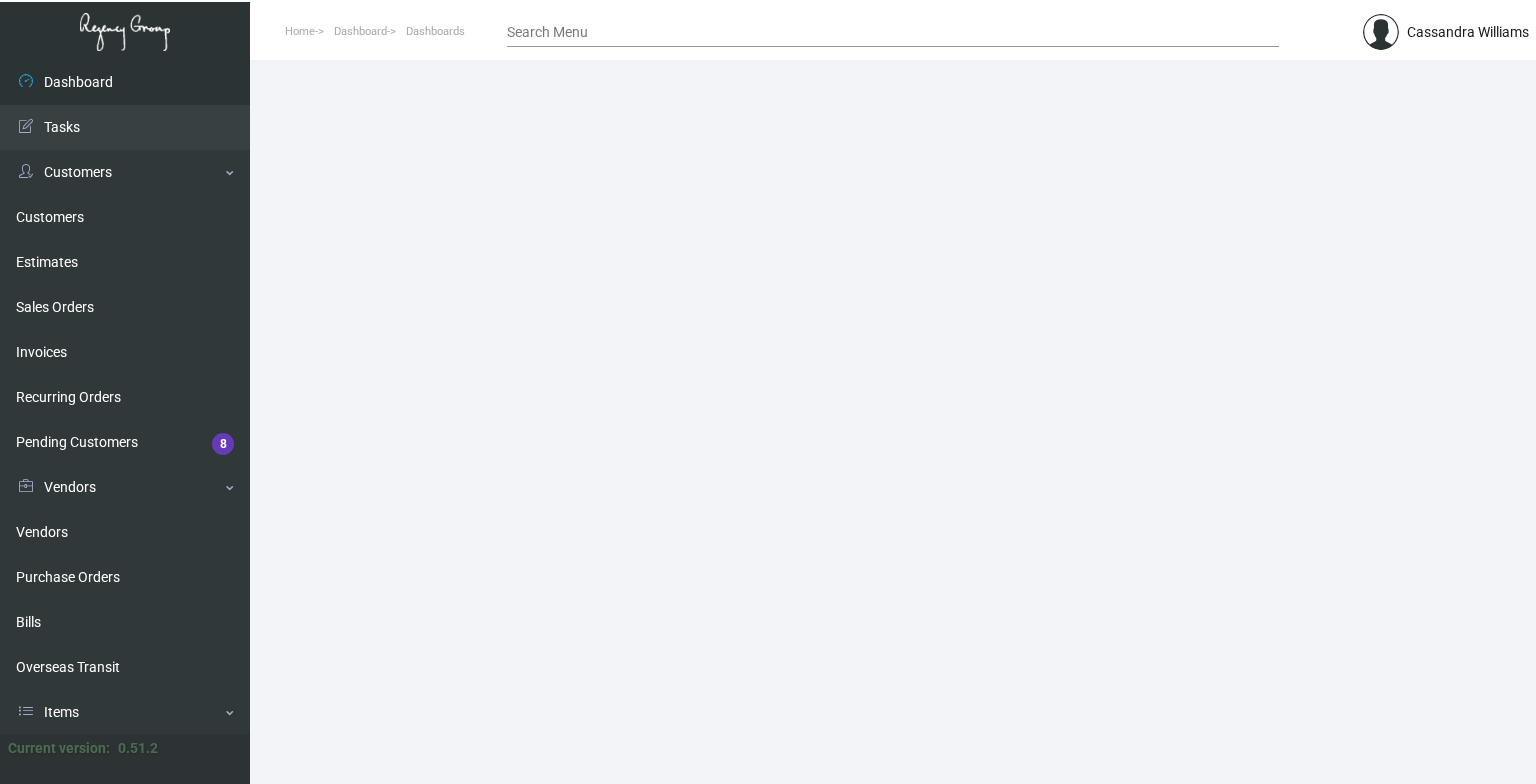 scroll, scrollTop: 0, scrollLeft: 0, axis: both 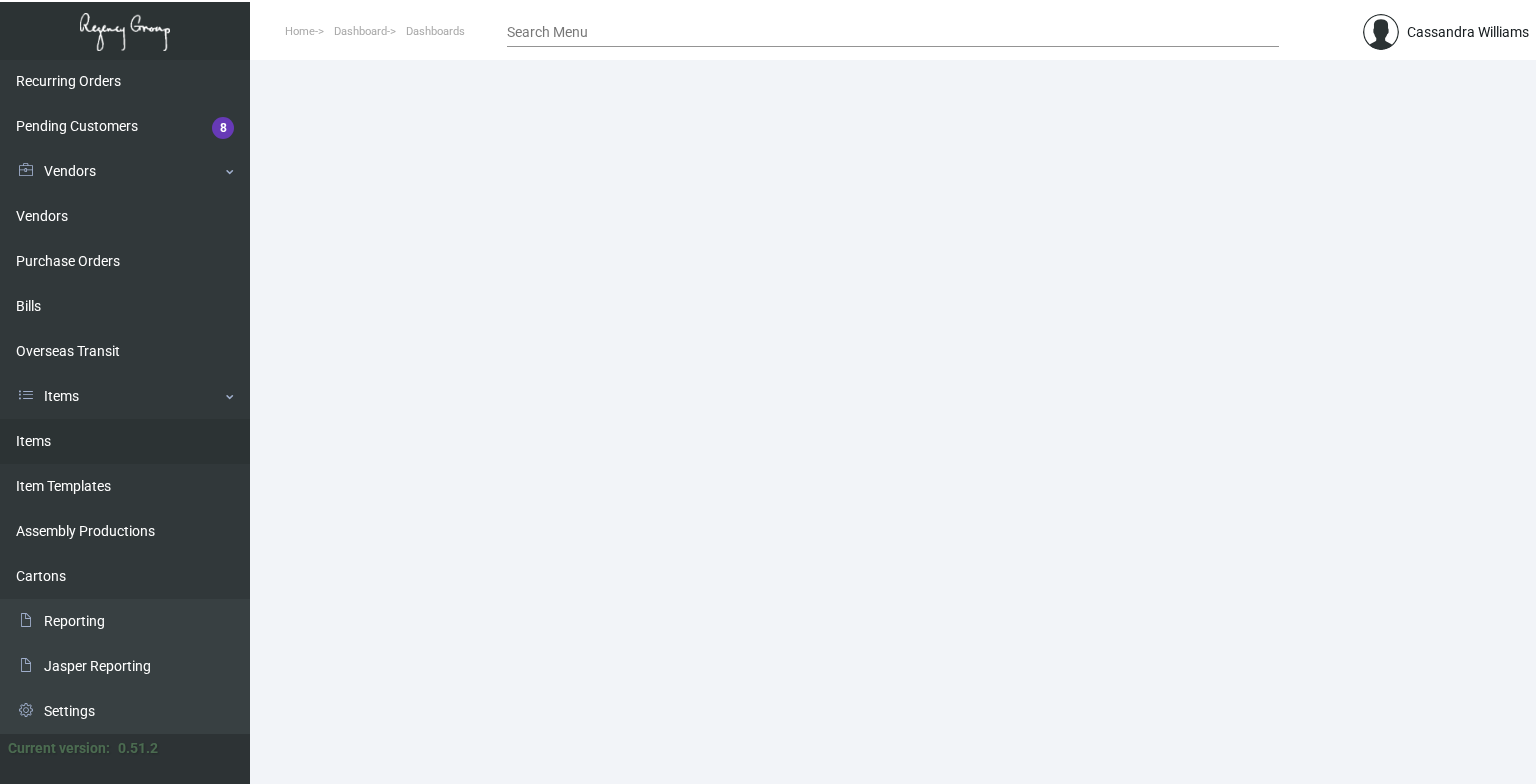 click on "Items" 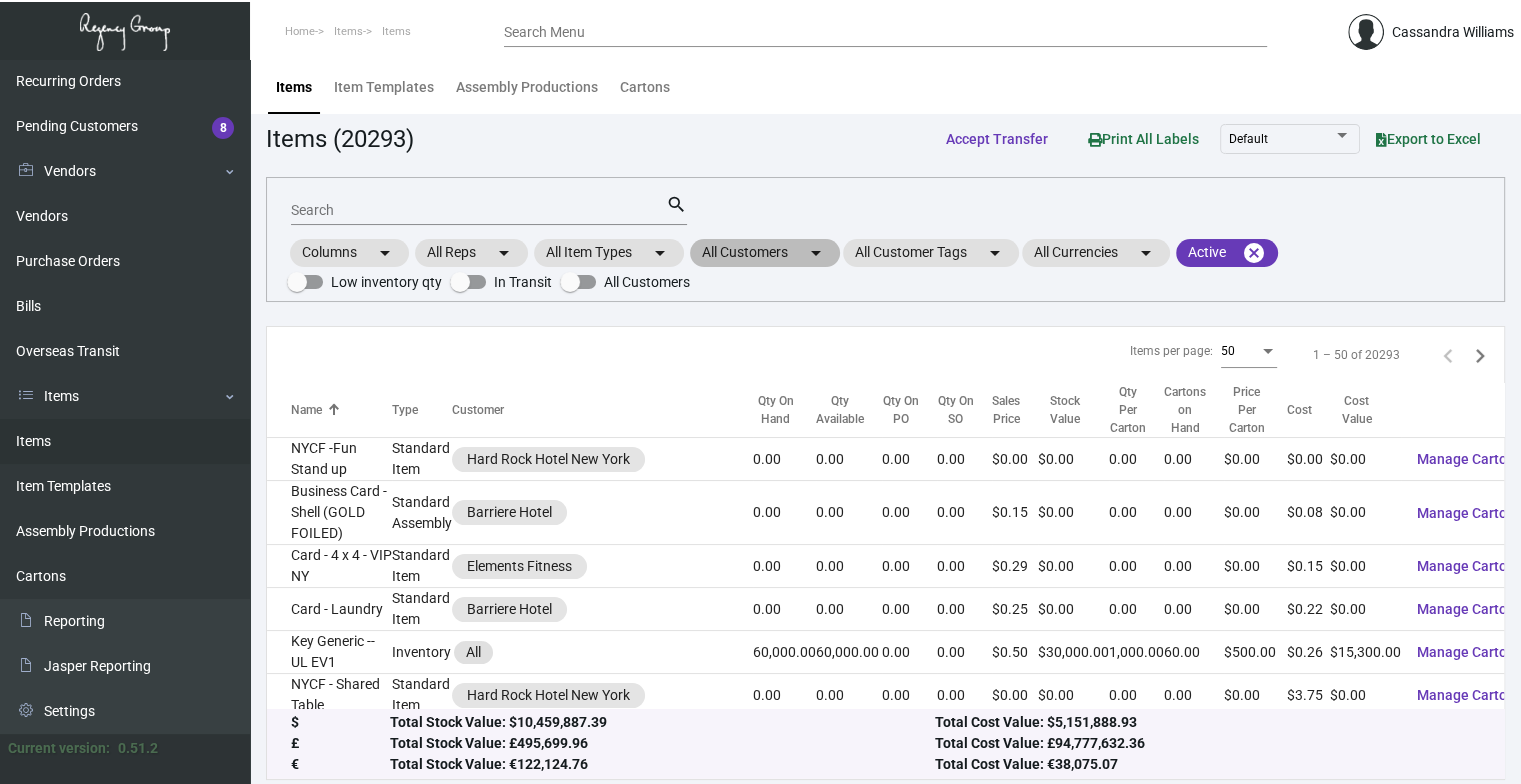 click on "All Customers  arrow_drop_down" 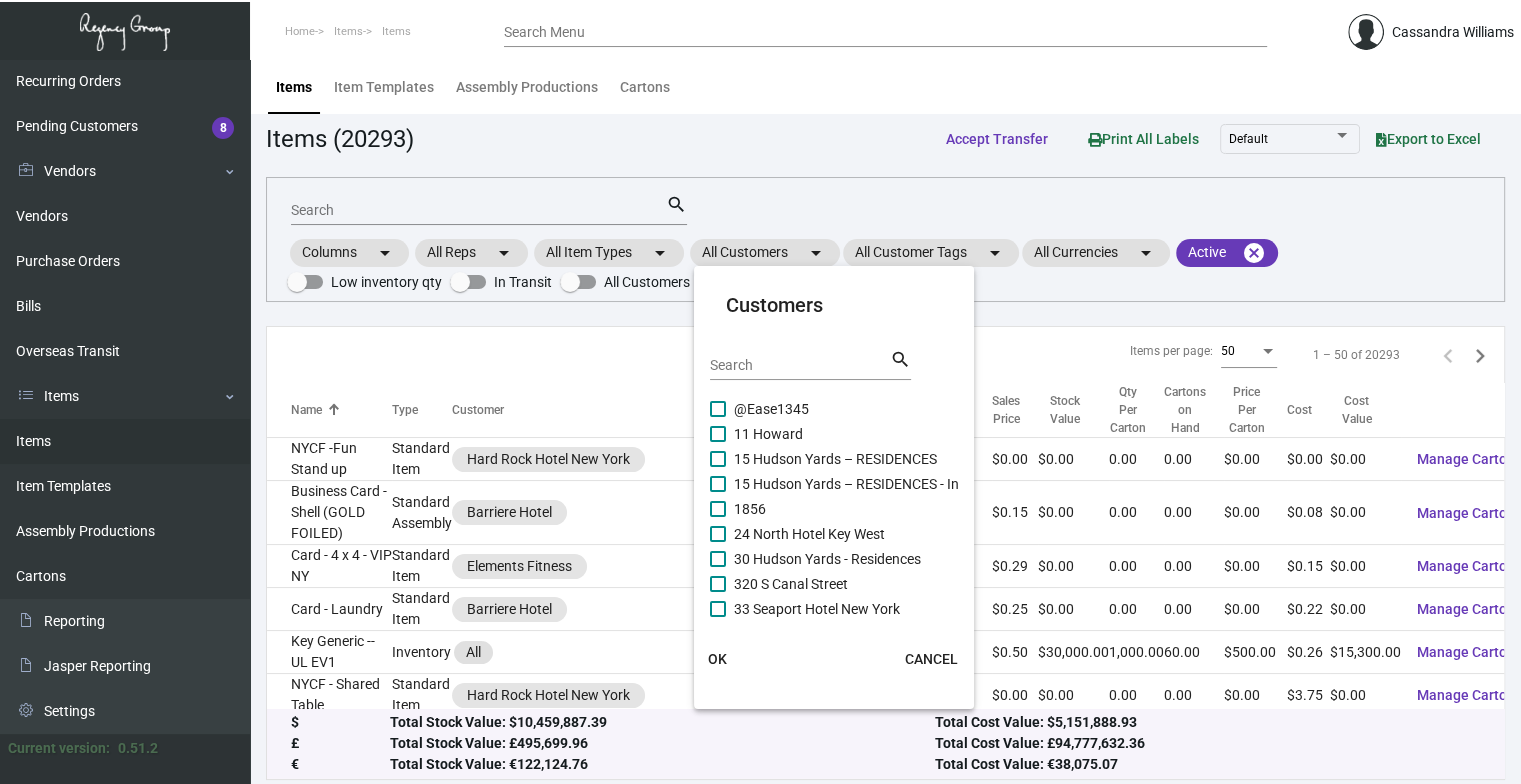 click on "Search" at bounding box center [800, 364] 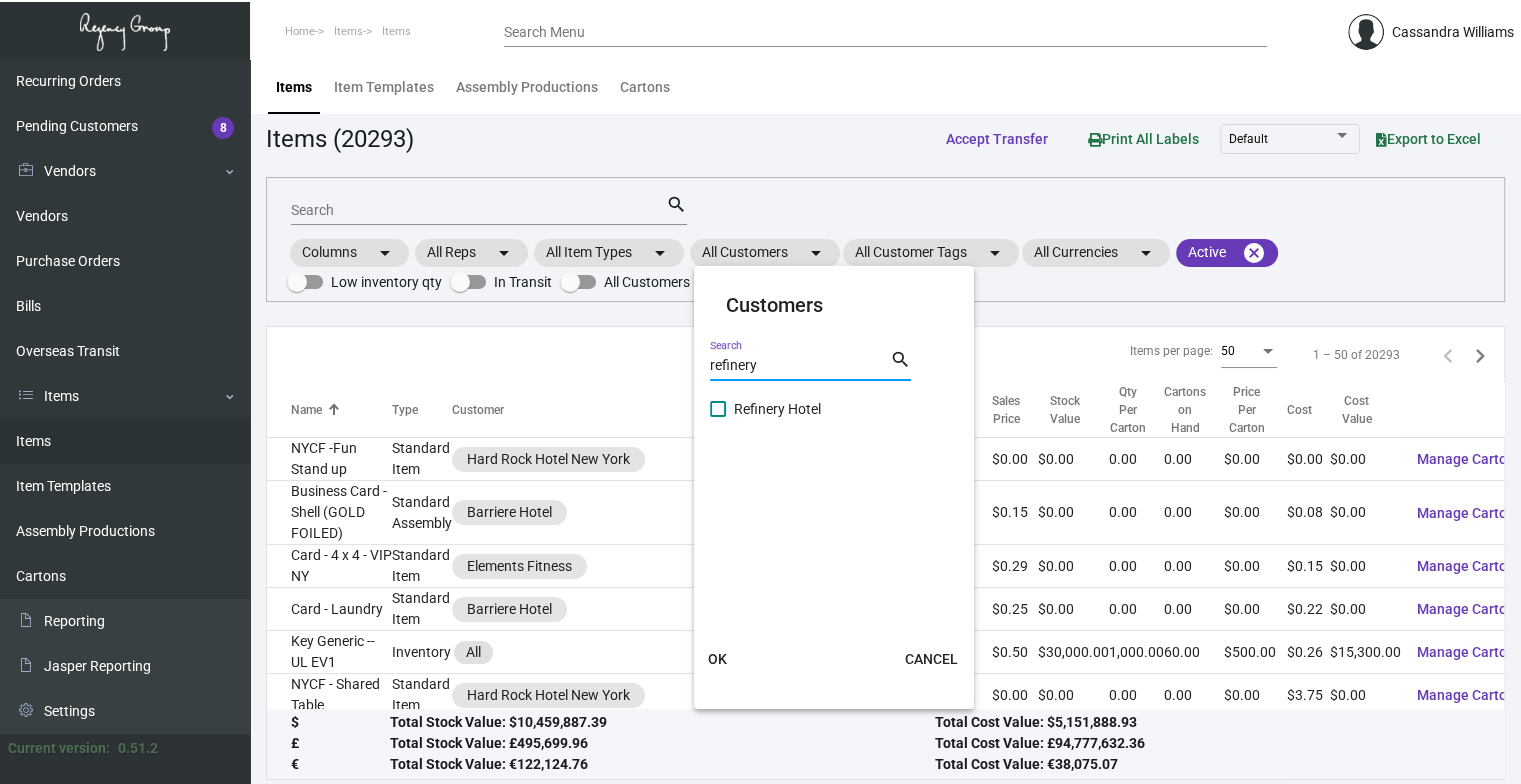 type on "refinery" 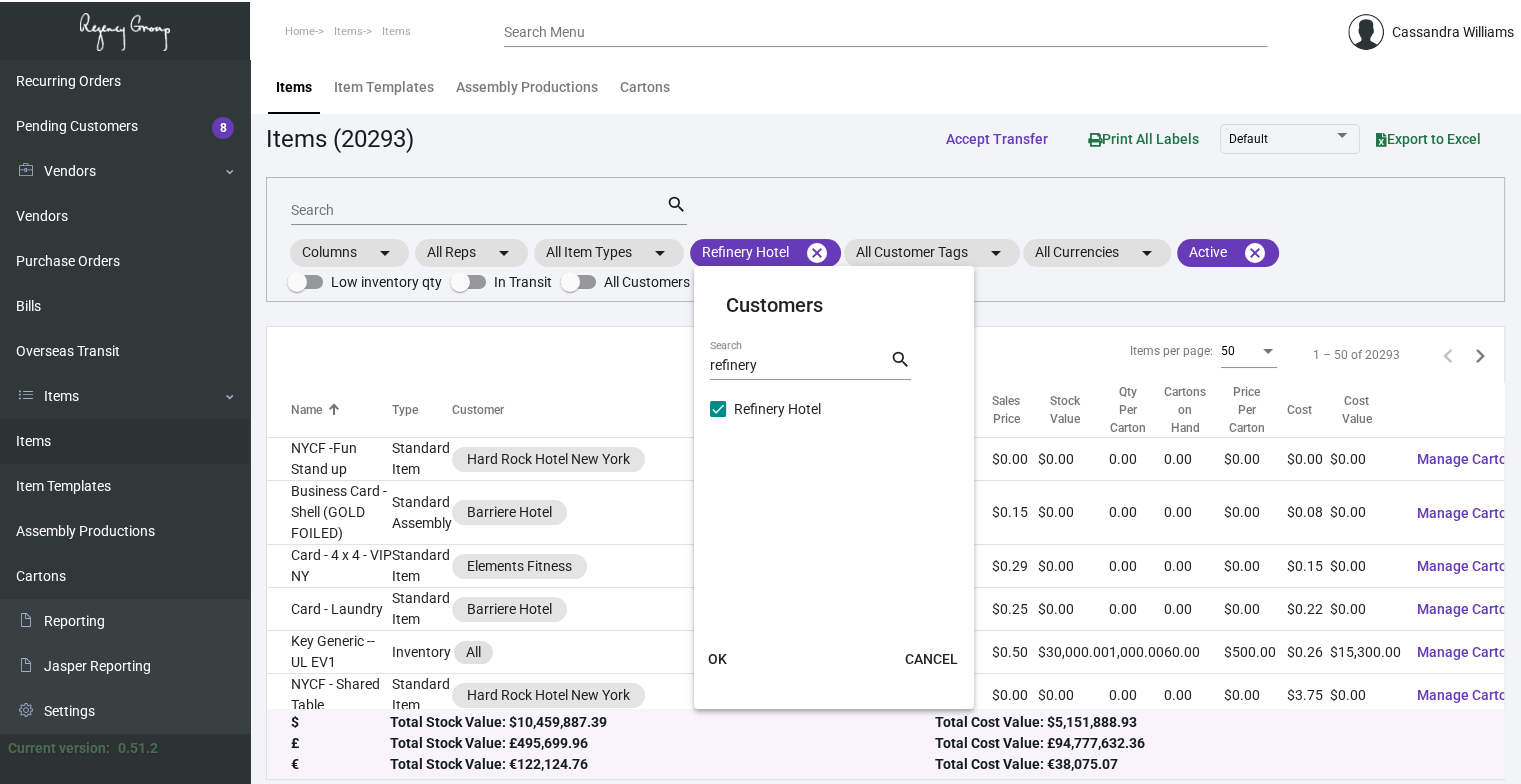 click on "OK" 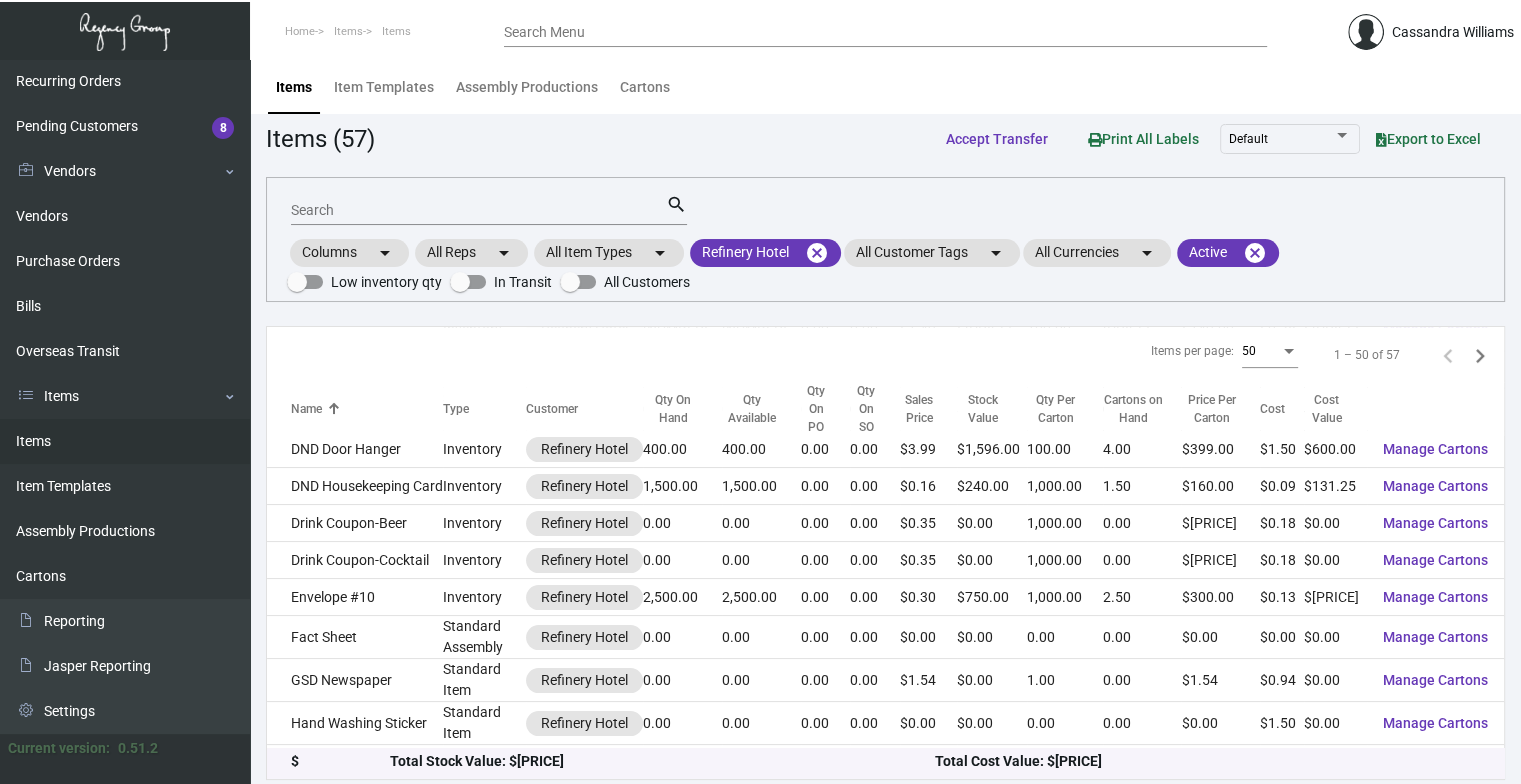 scroll, scrollTop: 558, scrollLeft: 0, axis: vertical 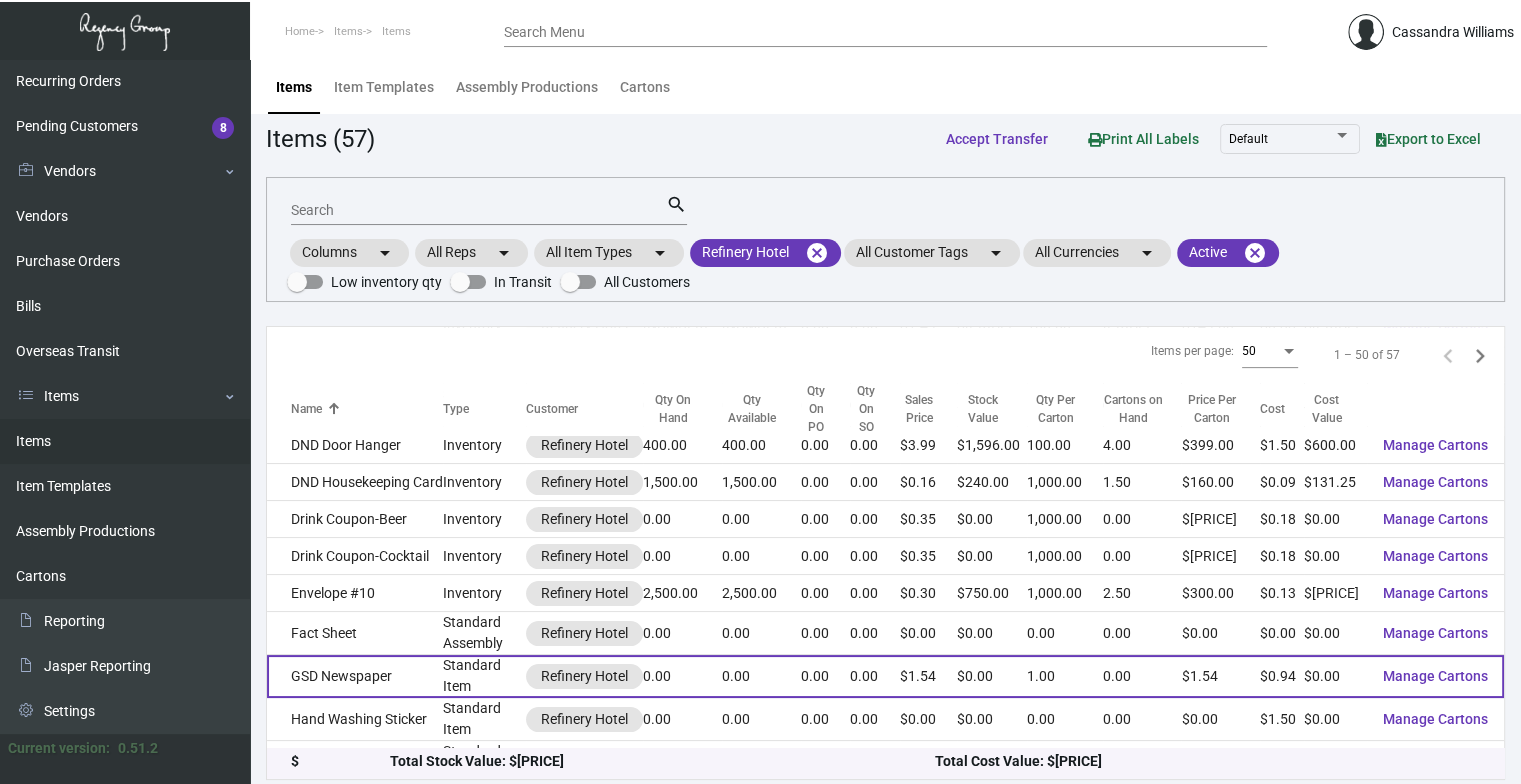 click on "0.00" 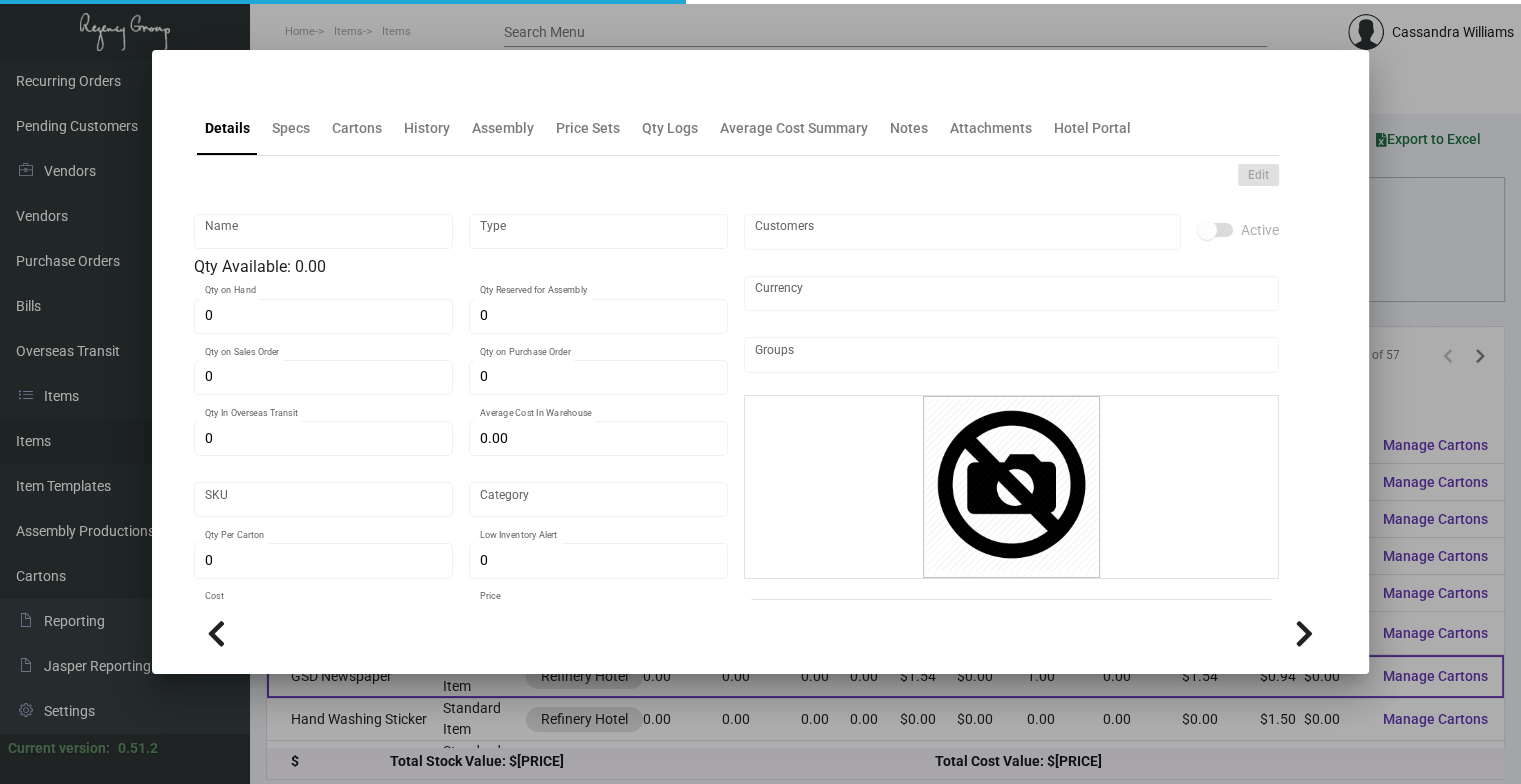 type on "GSD Newspaper" 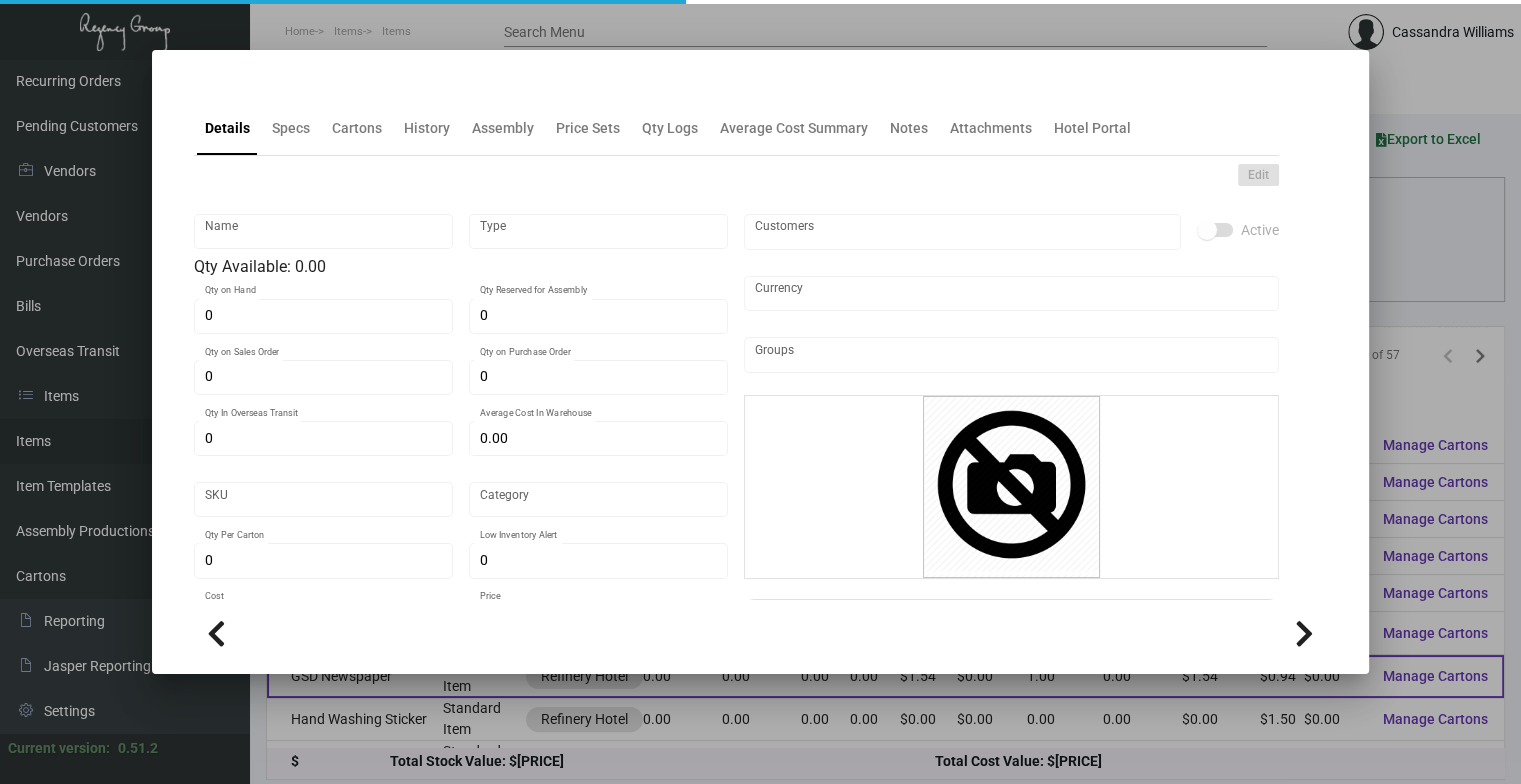 type on "Standard Item" 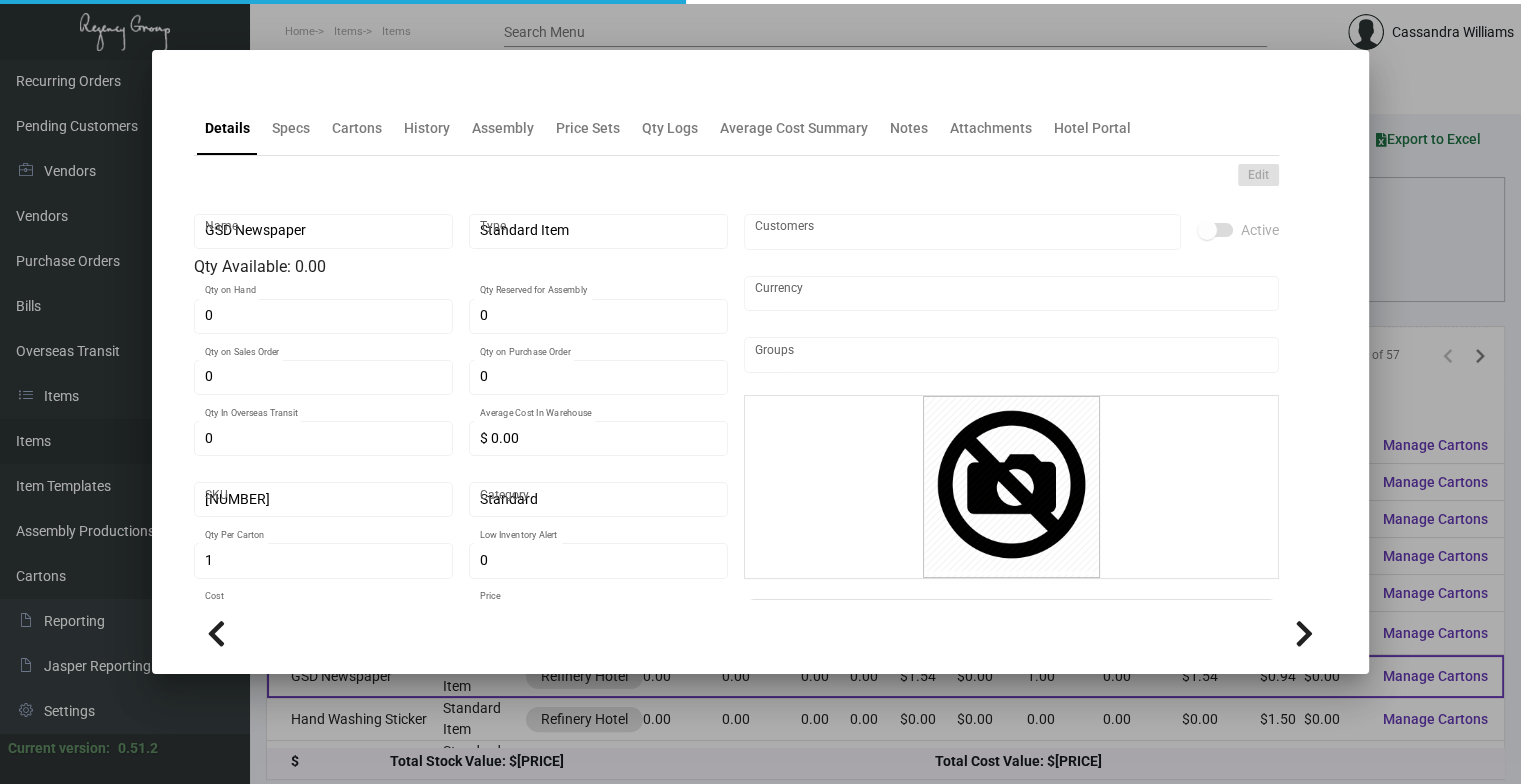 type on "Guest Service Directory Newspaper:
Same size as the NYT news paper, open size is [DIMENSIONS] on 30lb whiter newspaper stock printing 1/1" 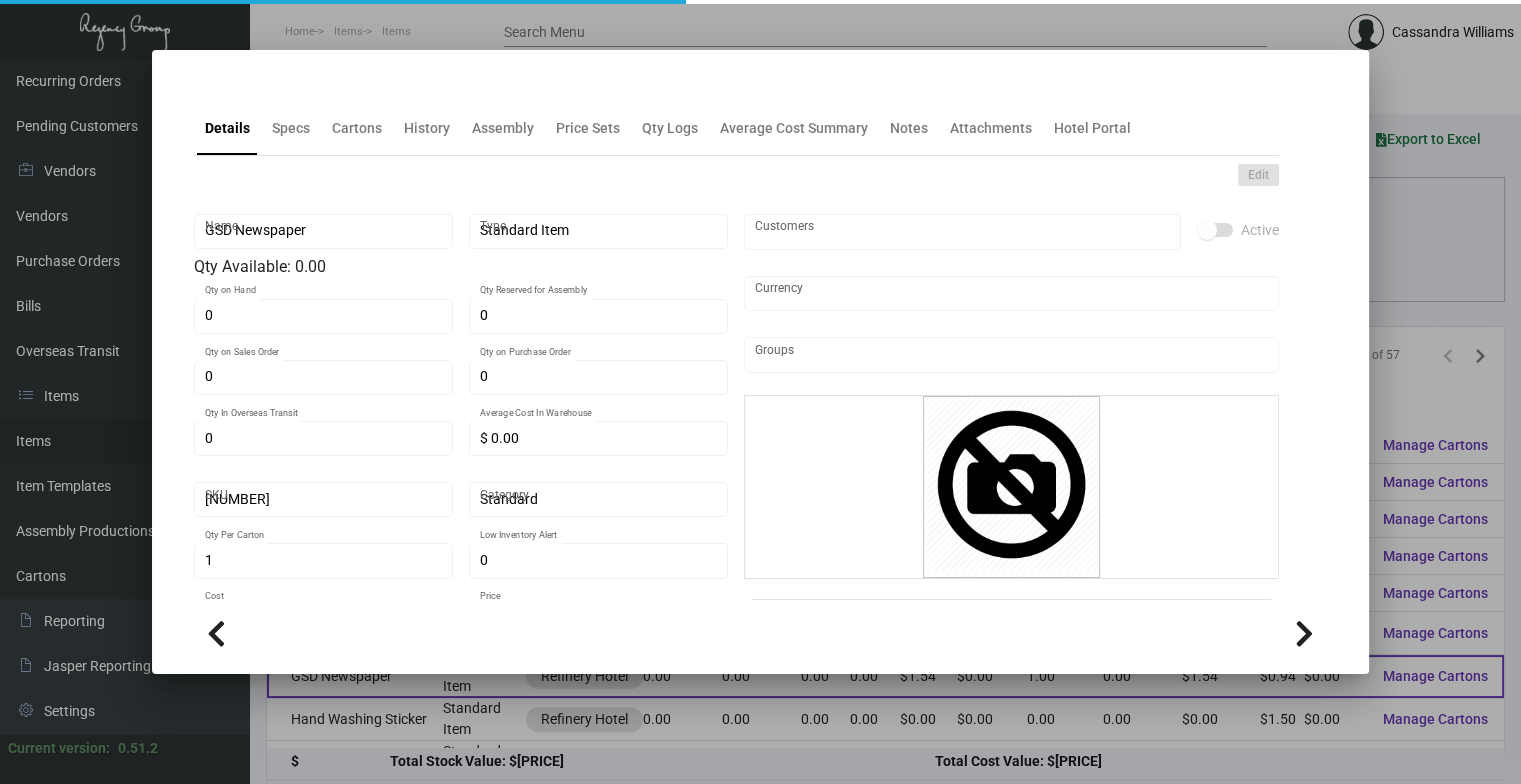 type on "Guest Service Directory Newspaper:
Same size as the NYT news paper, open size is [DIMENSIONS] on 30lb whiter newspaper stock printing 1/1" 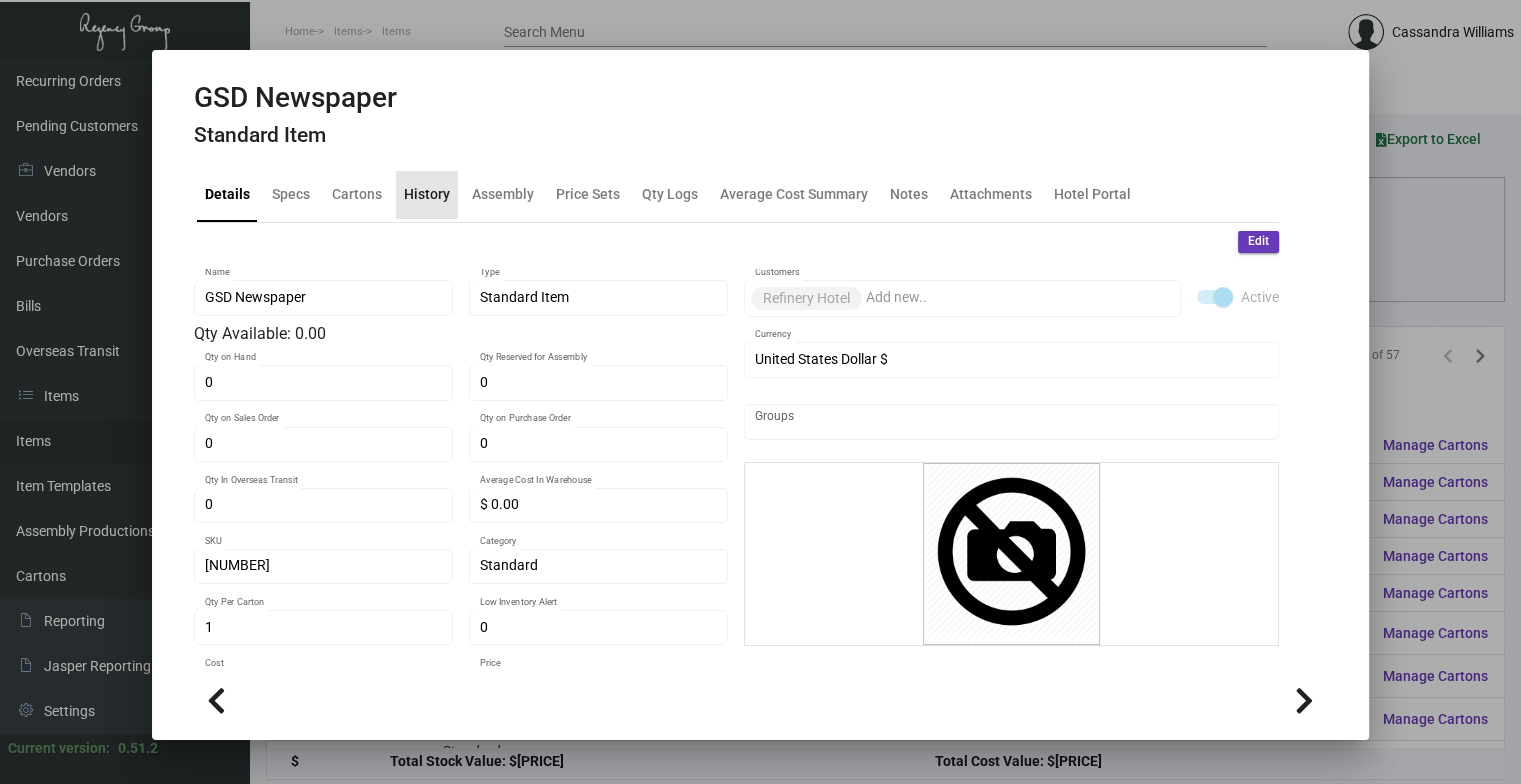 click on "History" at bounding box center (427, 194) 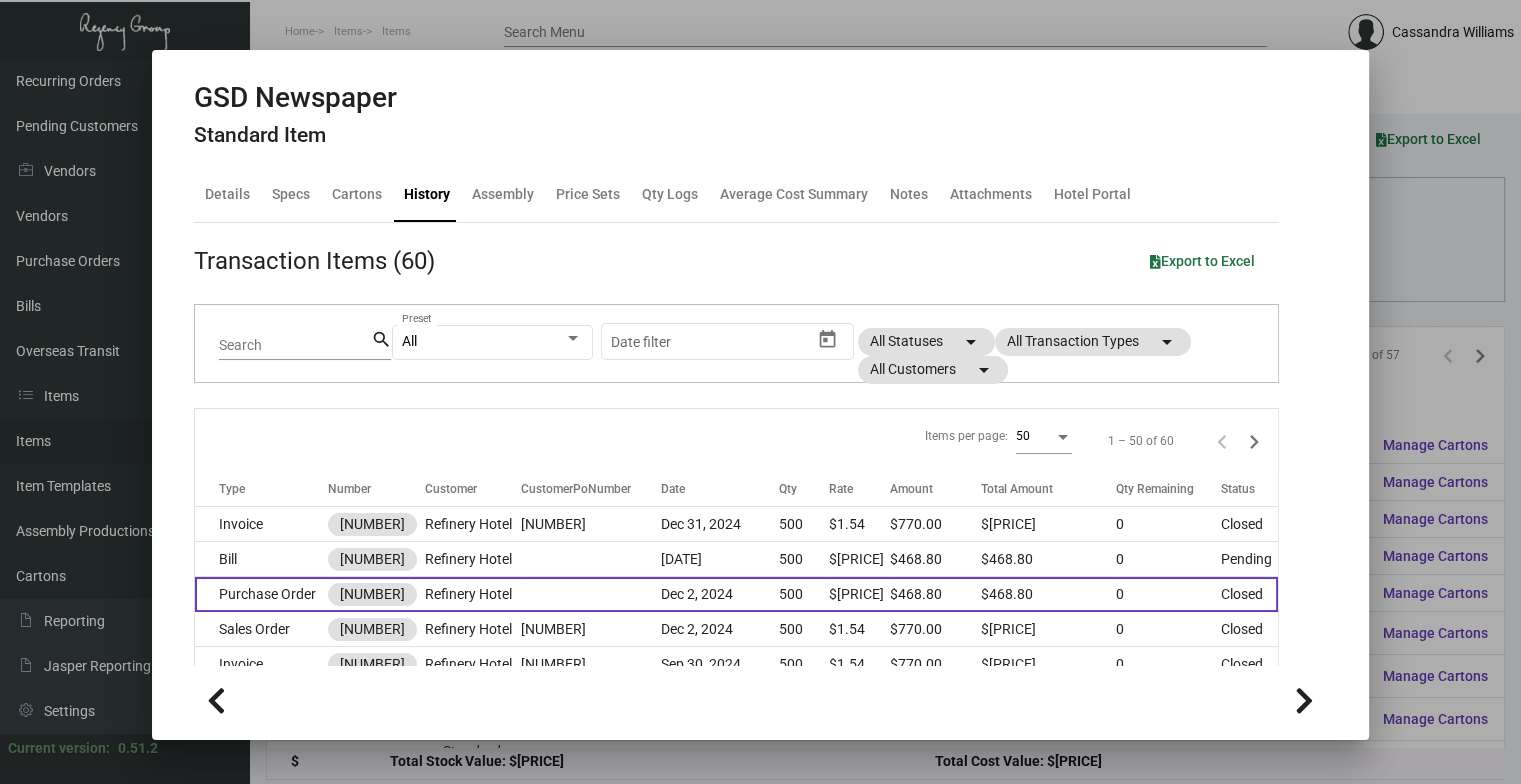 click at bounding box center [591, 594] 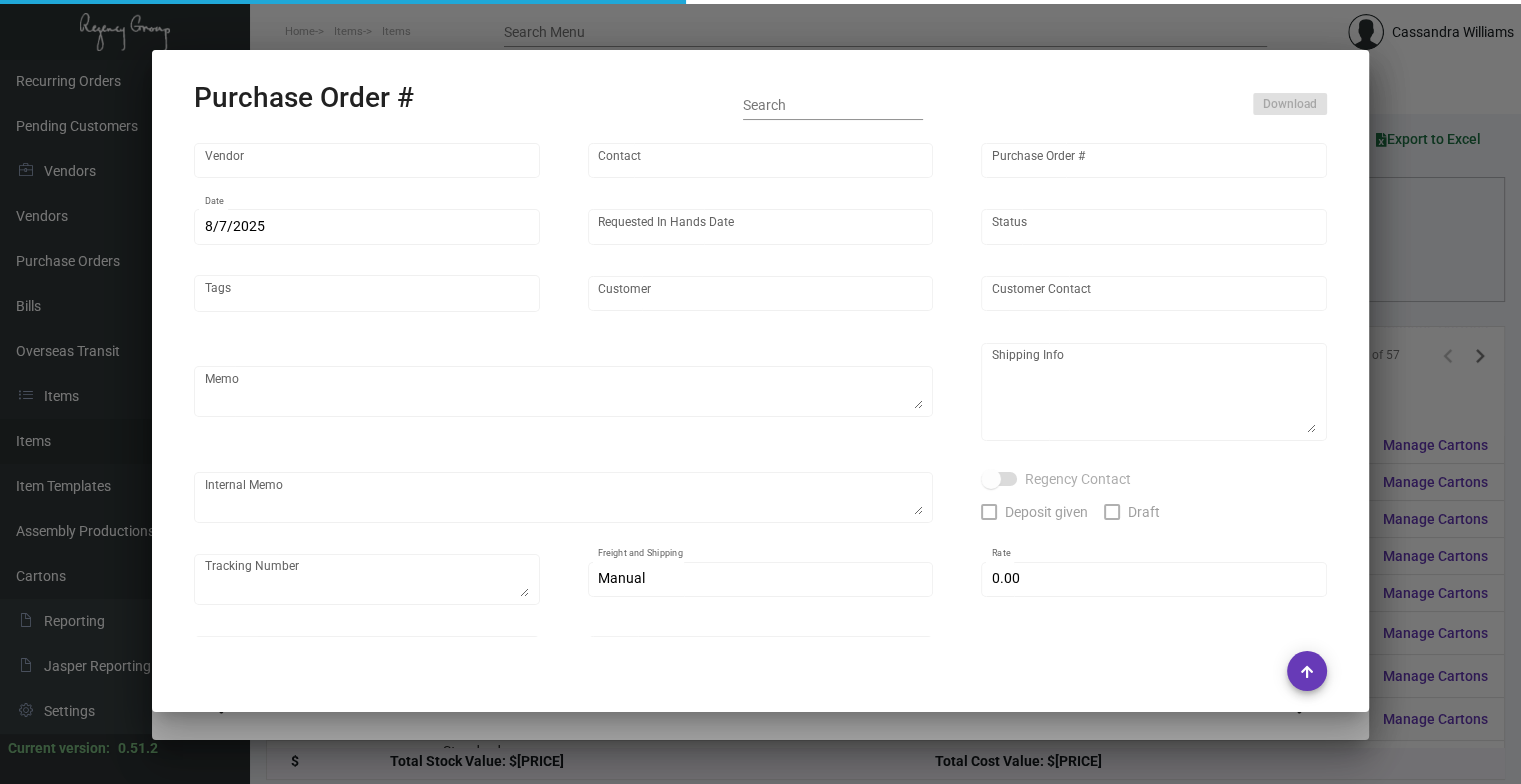 type on "Impact Printing" 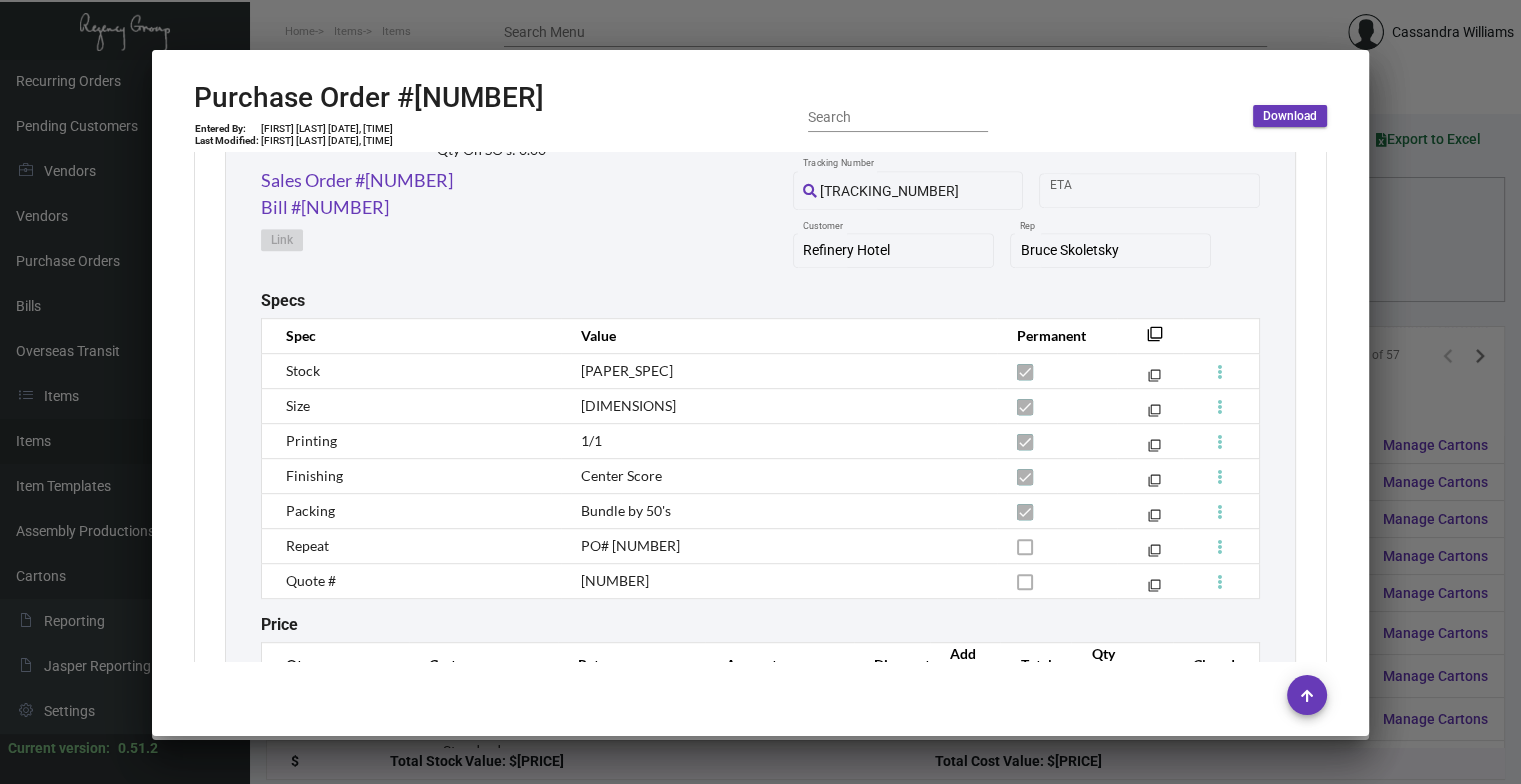 scroll, scrollTop: 1054, scrollLeft: 0, axis: vertical 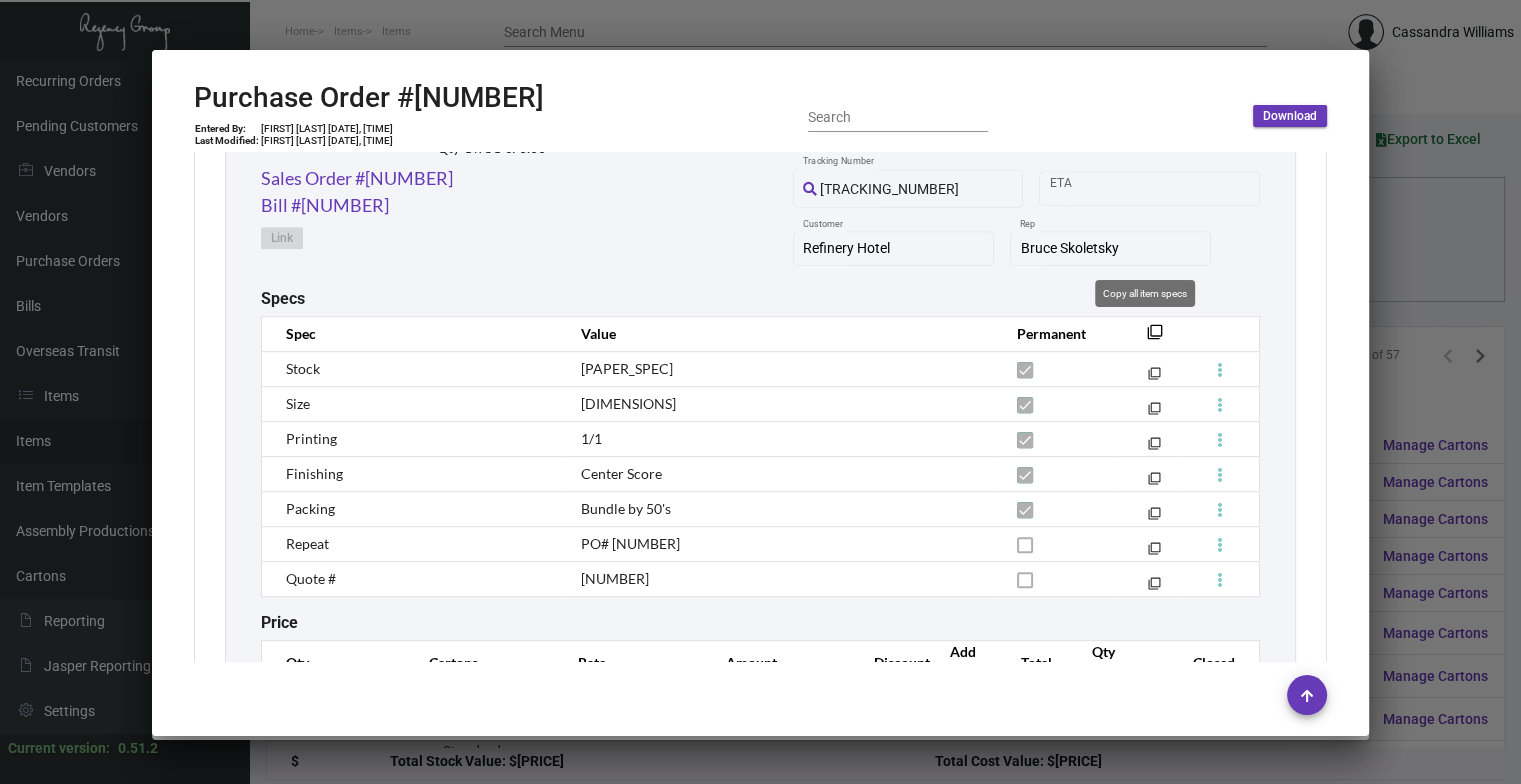 click on "filter_none" at bounding box center [1155, 338] 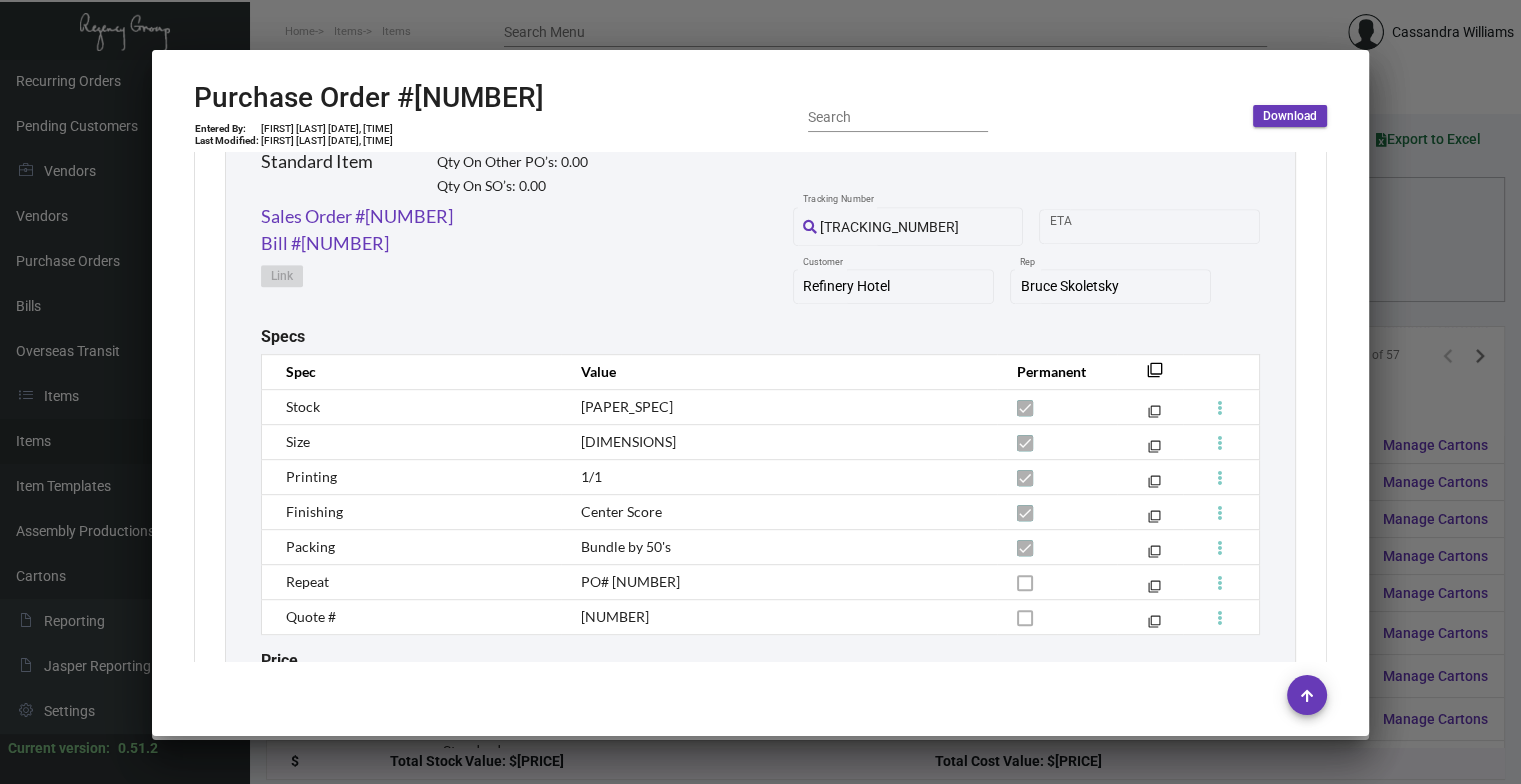 scroll, scrollTop: 1018, scrollLeft: 0, axis: vertical 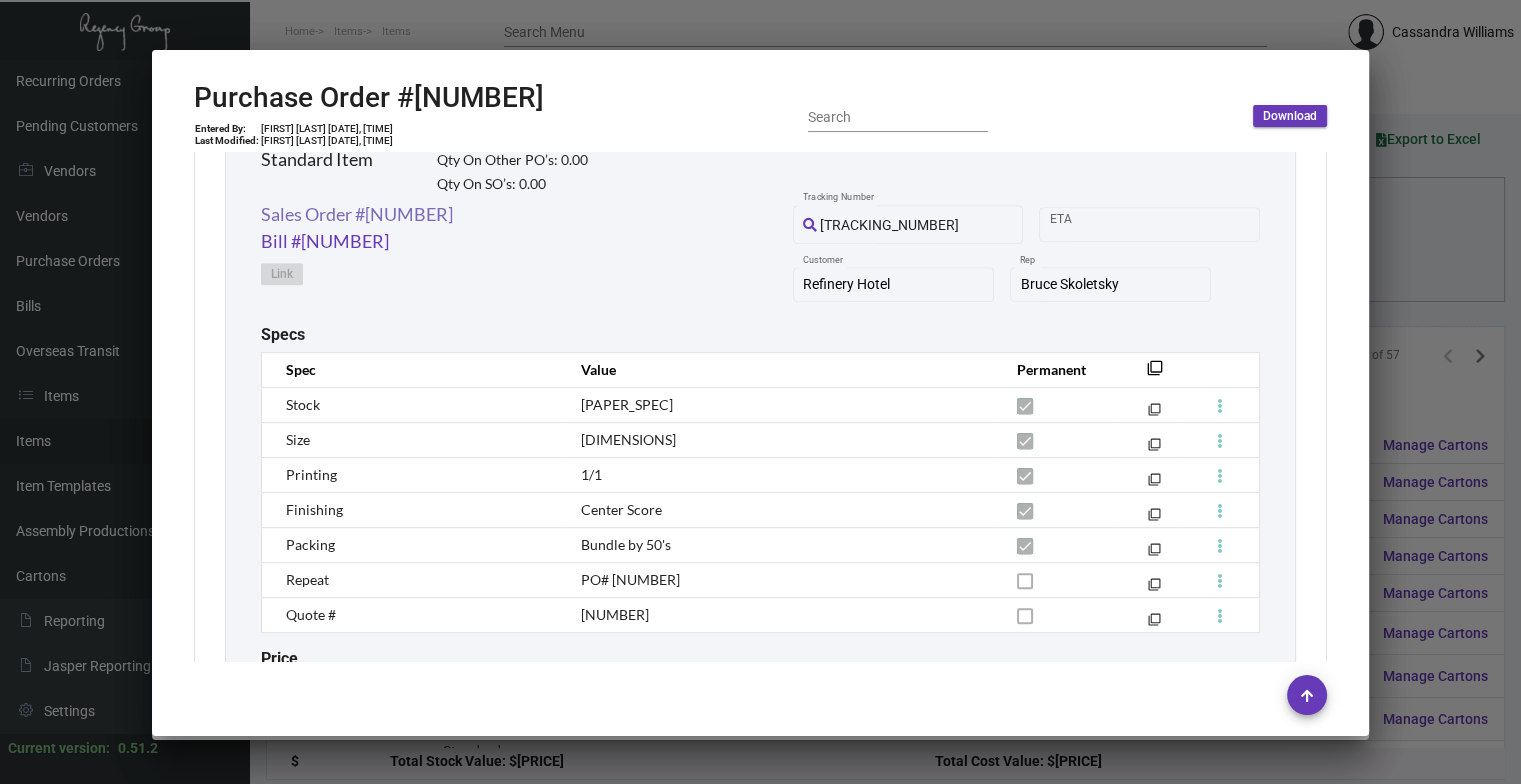click on "Sales Order #[NUMBER]" at bounding box center (357, 214) 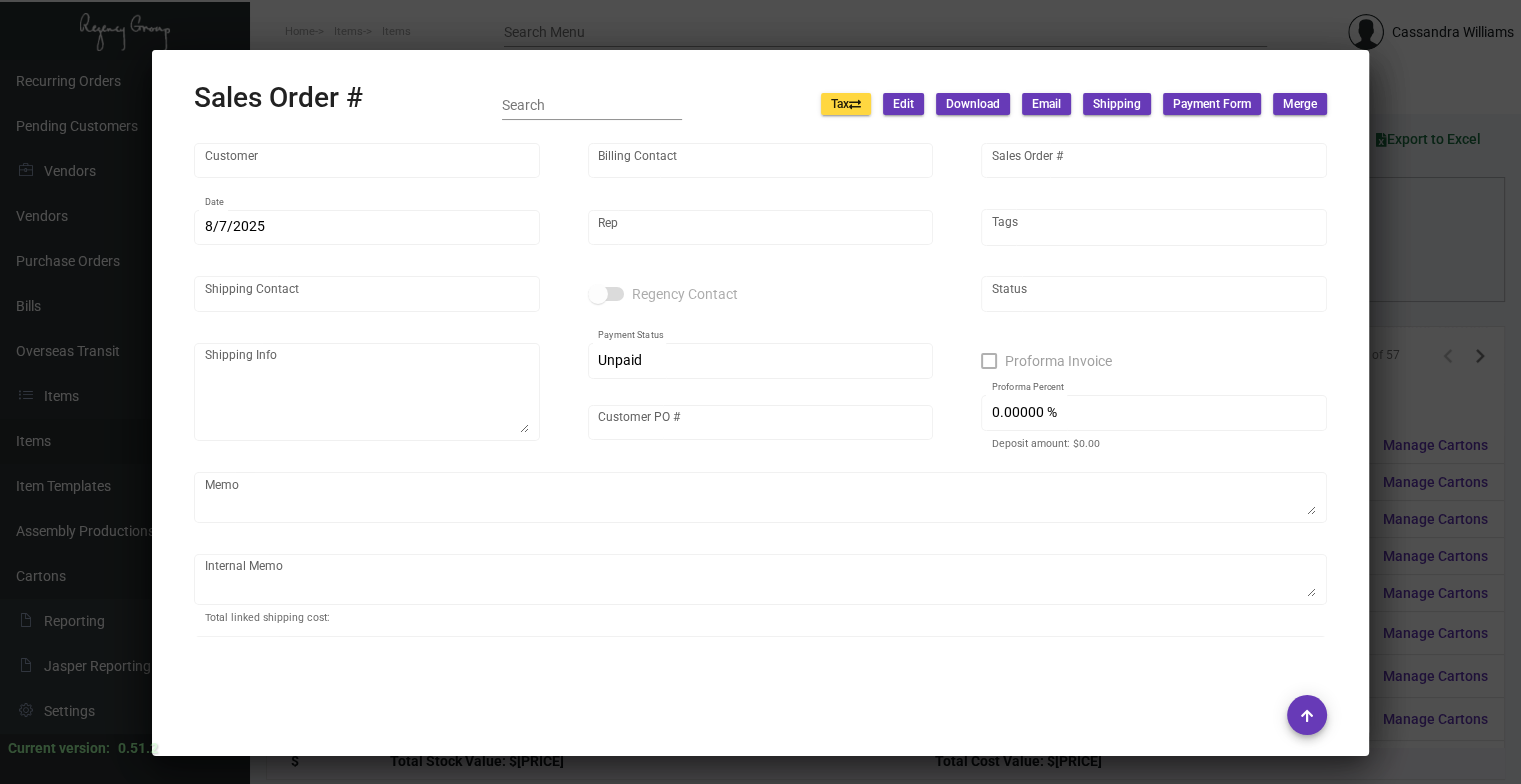 type on "Refinery Hotel" 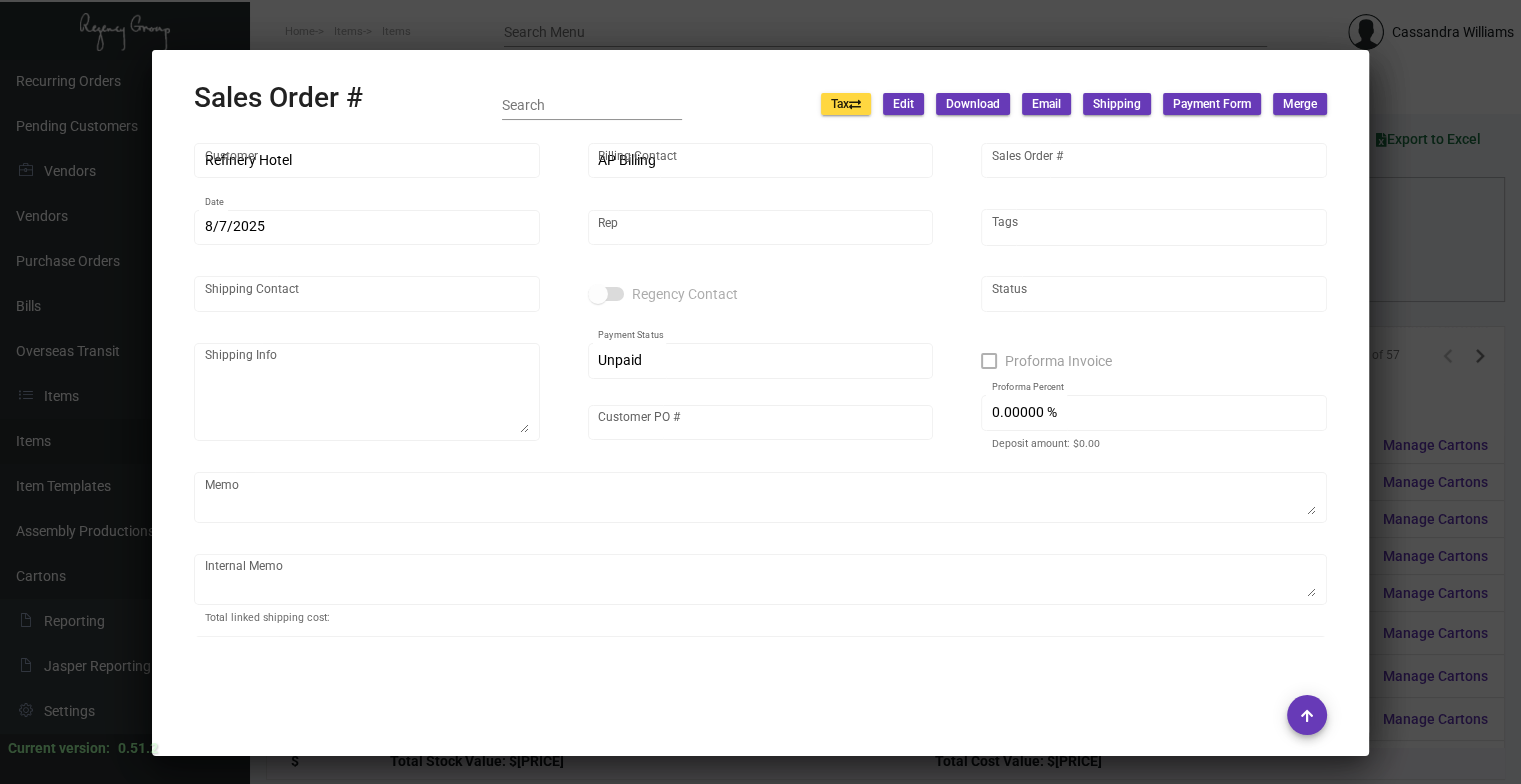 type on "[NUMBER]" 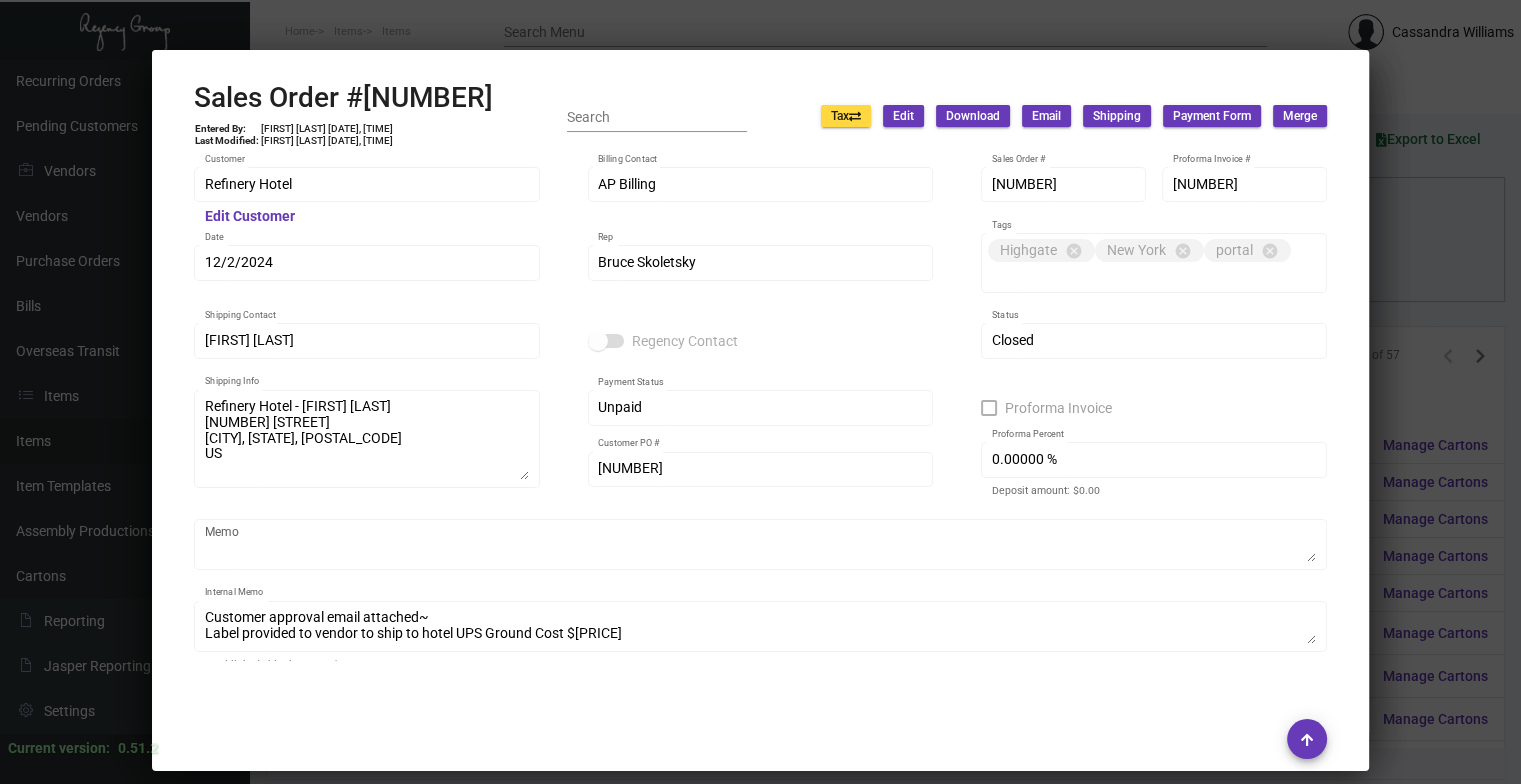 scroll, scrollTop: 1220, scrollLeft: 0, axis: vertical 